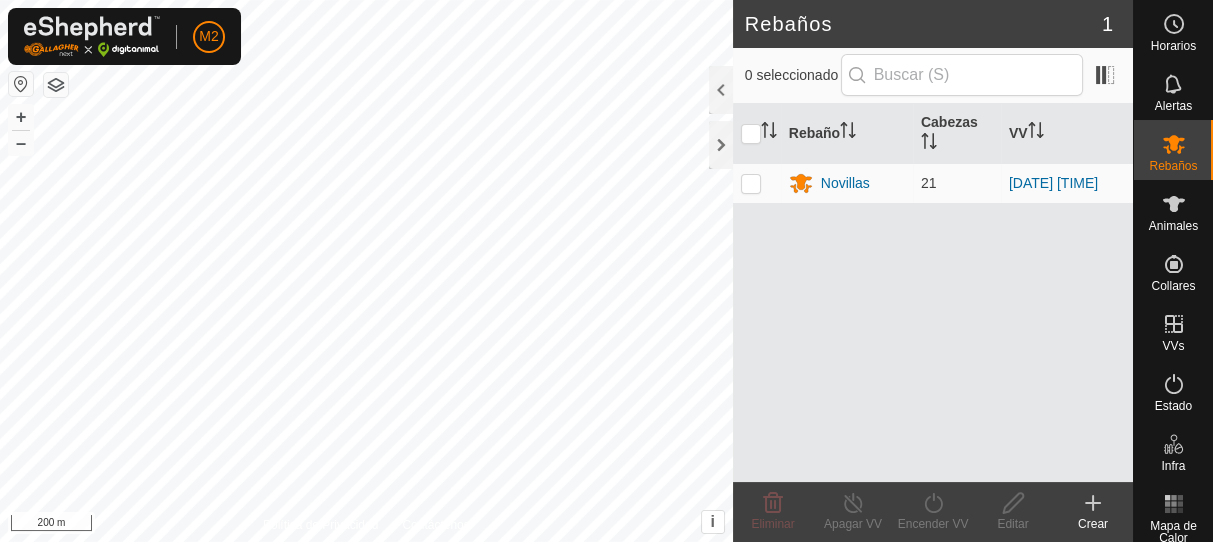 scroll, scrollTop: 0, scrollLeft: 0, axis: both 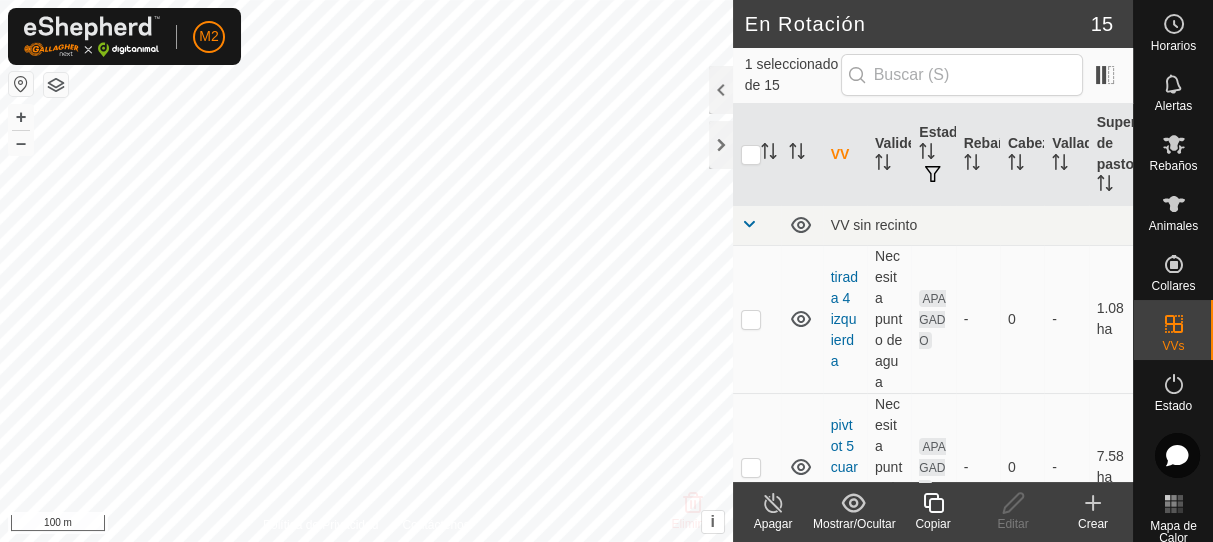 click at bounding box center (757, 155) 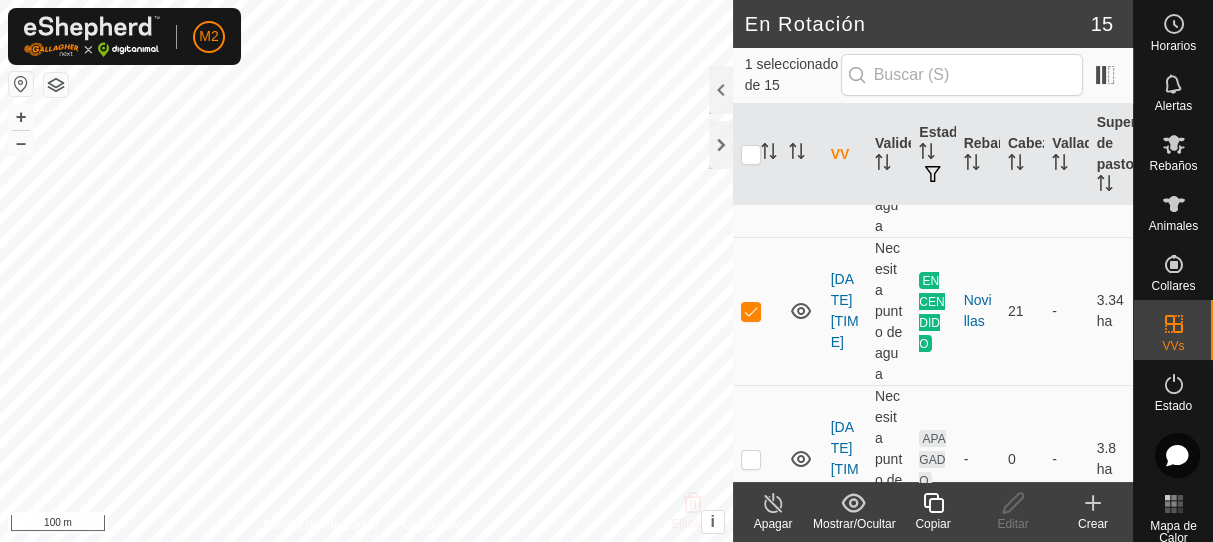 scroll, scrollTop: 494, scrollLeft: 0, axis: vertical 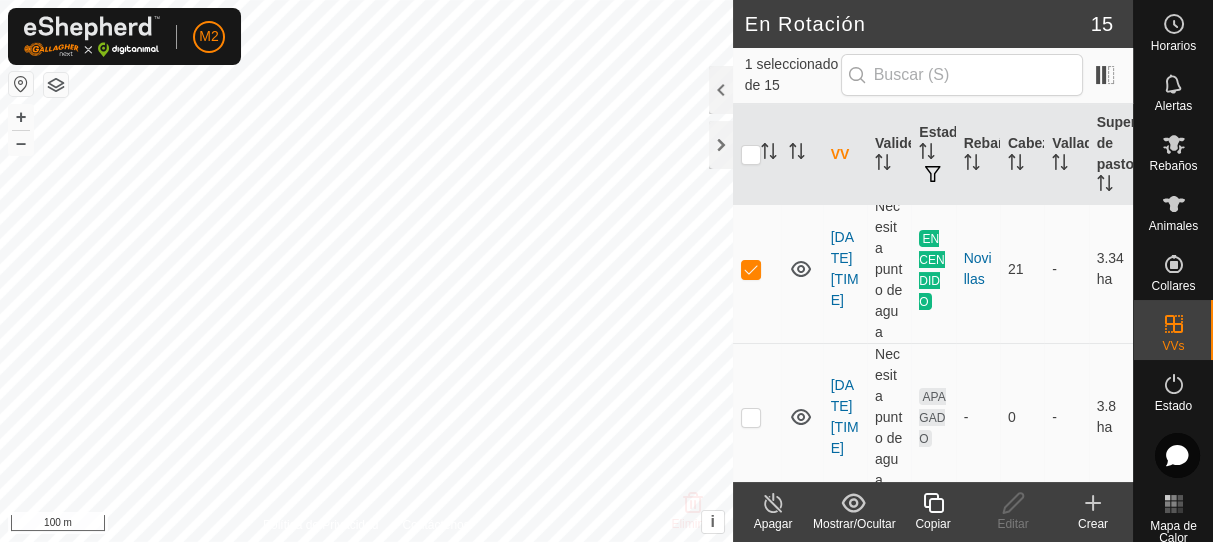 click 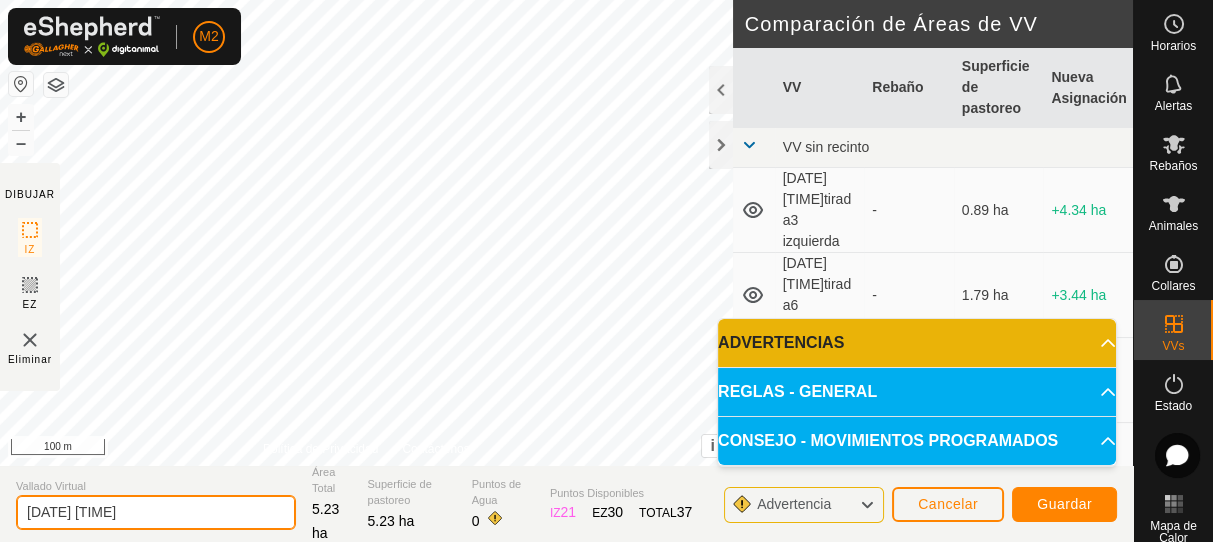 click on "[DATE] [TIME]" 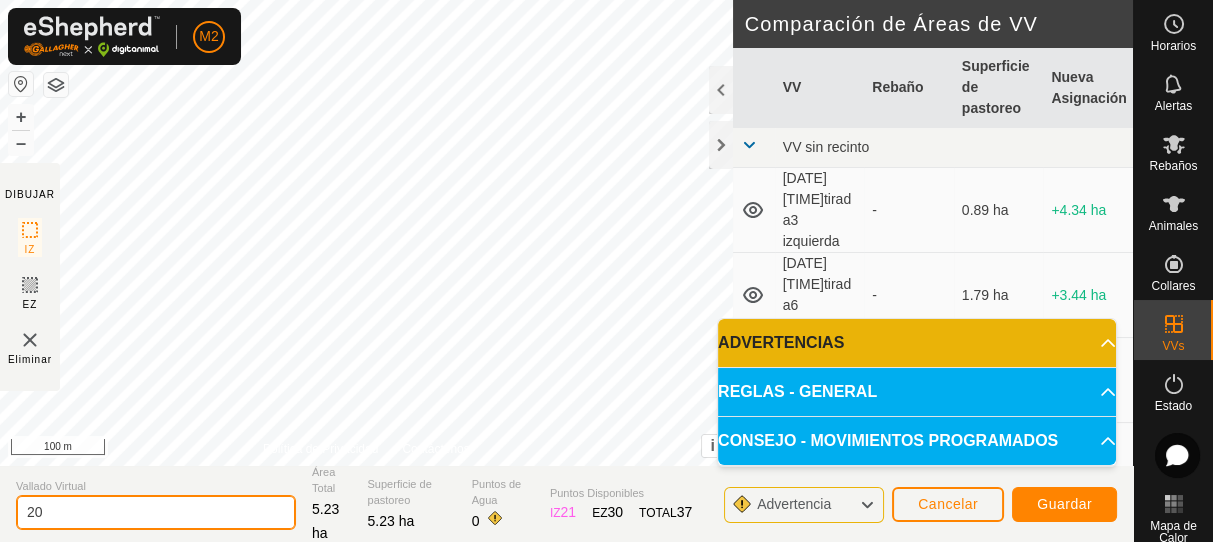 type on "2" 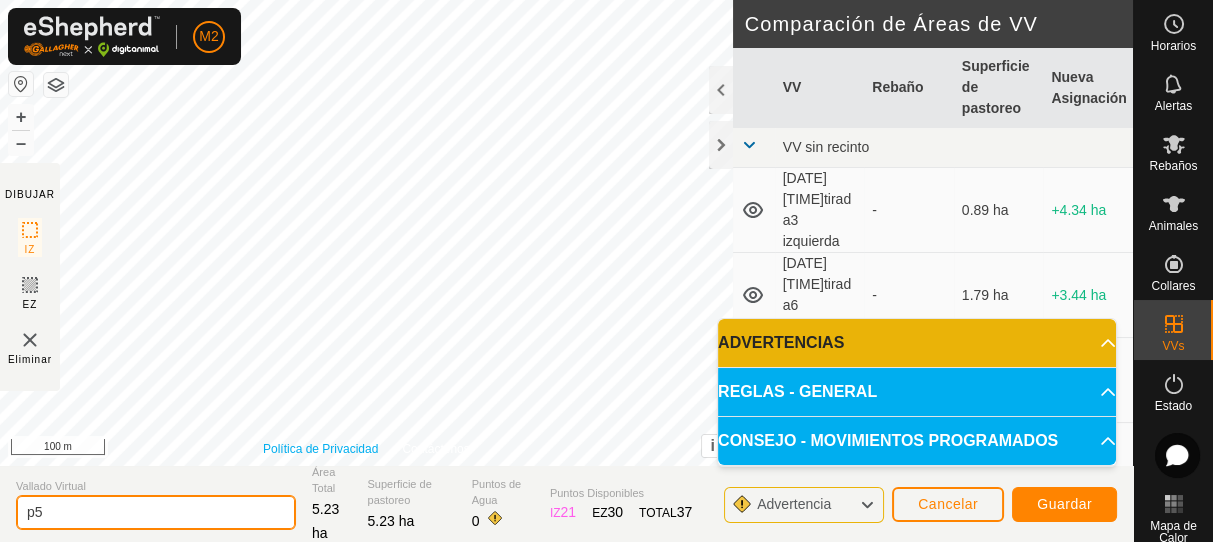 type on "p5" 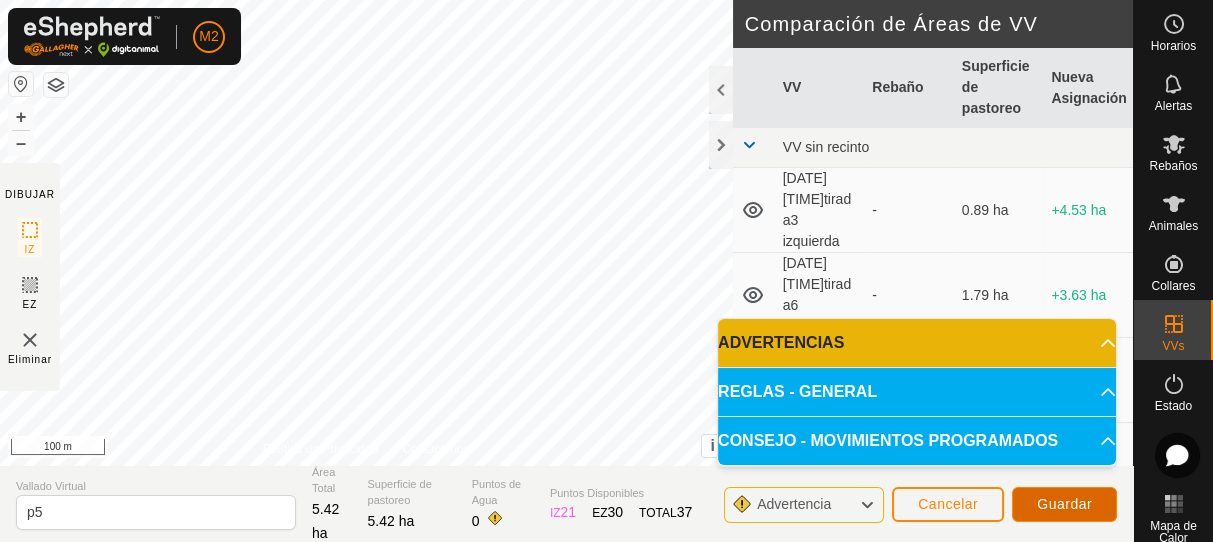 click on "Guardar" 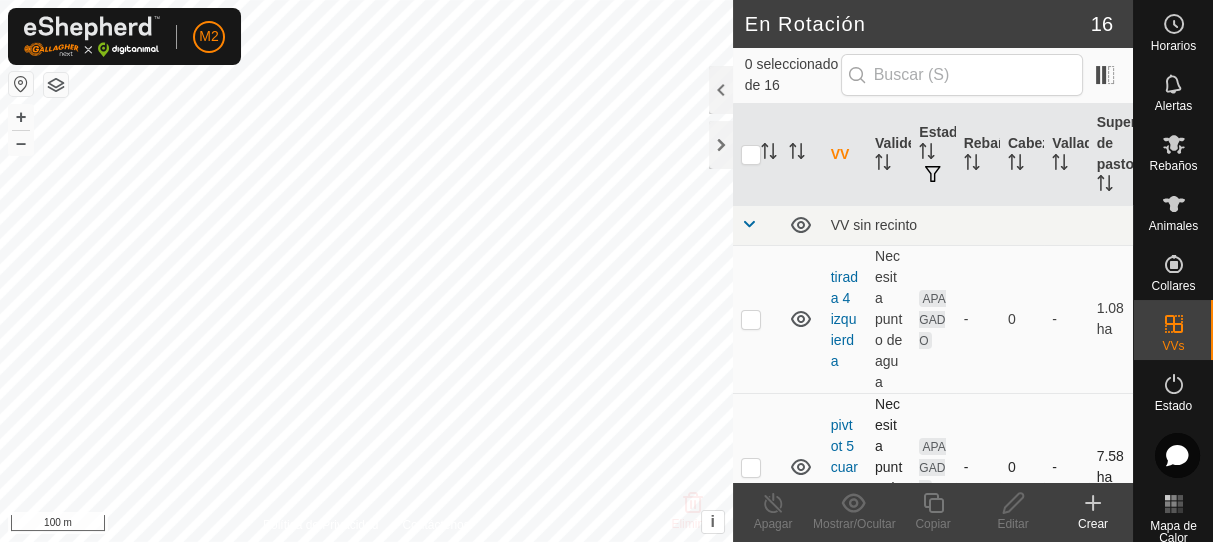 checkbox on "true" 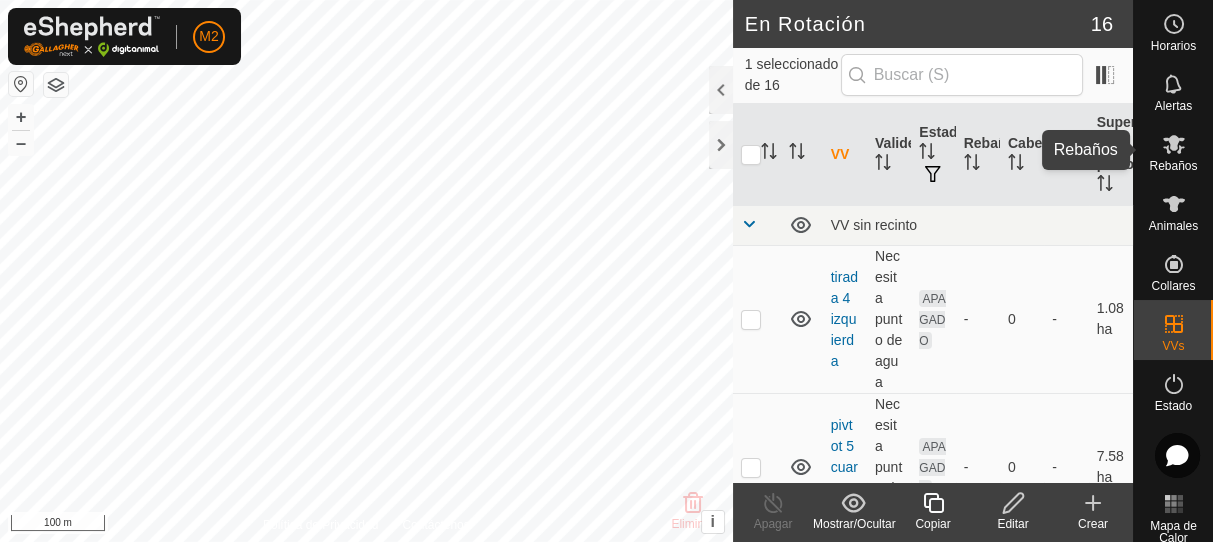 click at bounding box center [1174, 144] 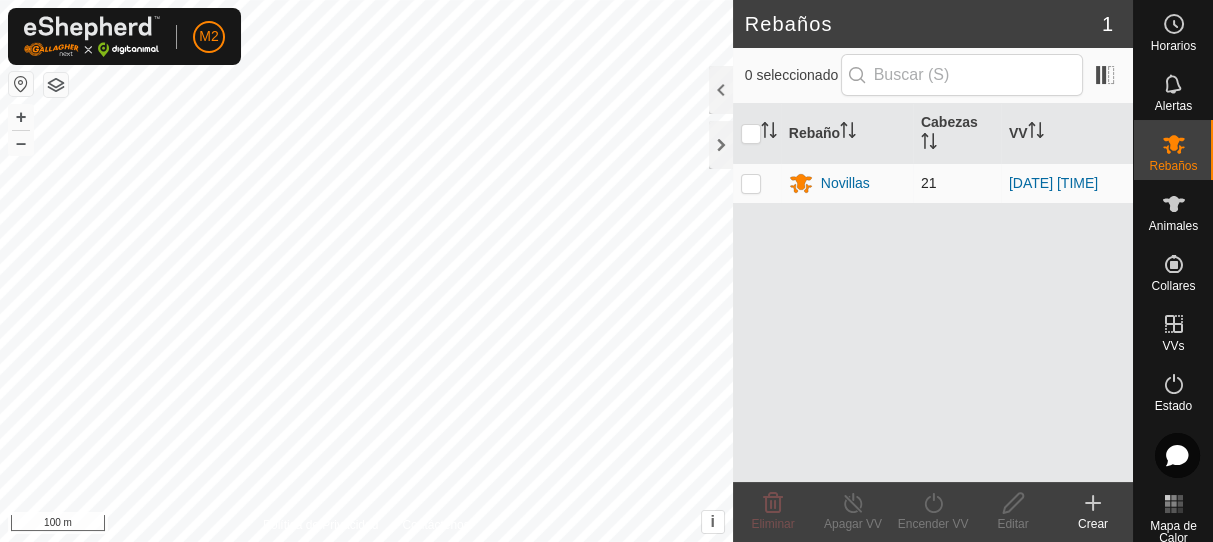 click at bounding box center [751, 183] 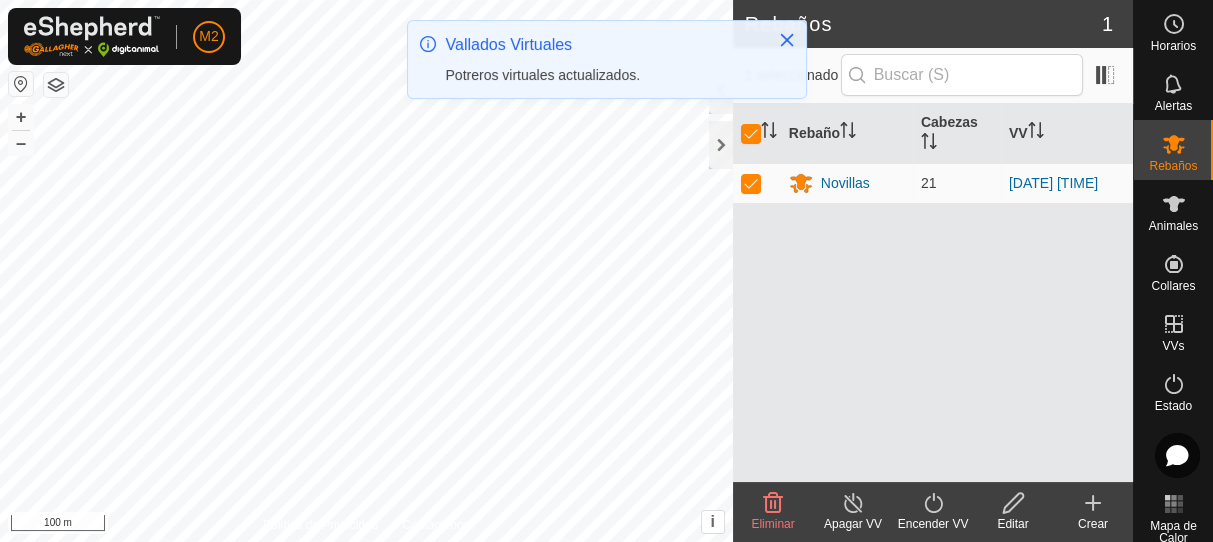 click 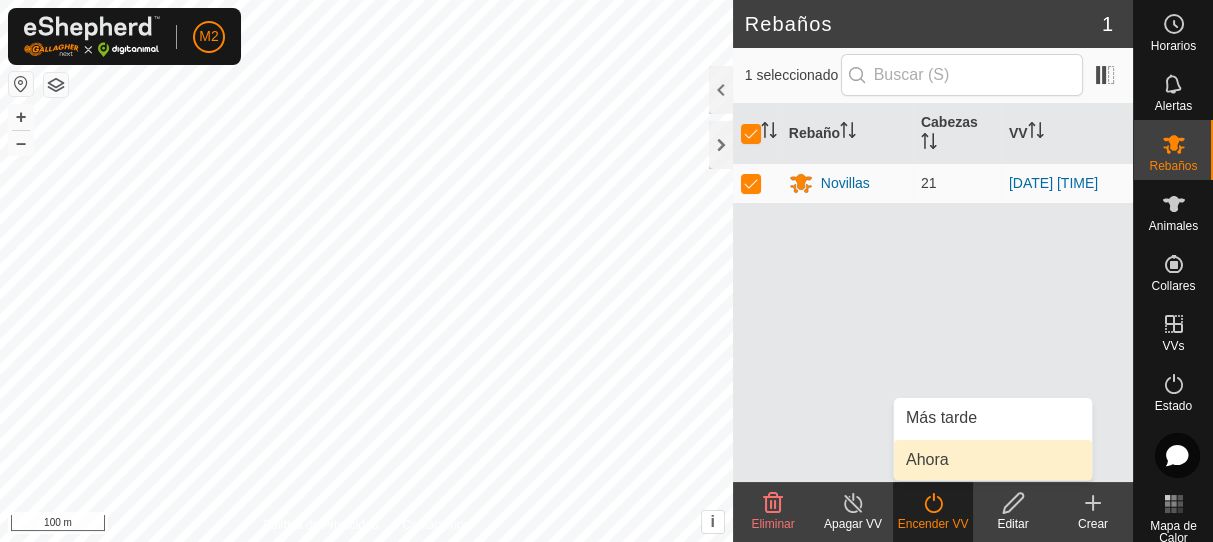 click on "Ahora" at bounding box center (993, 460) 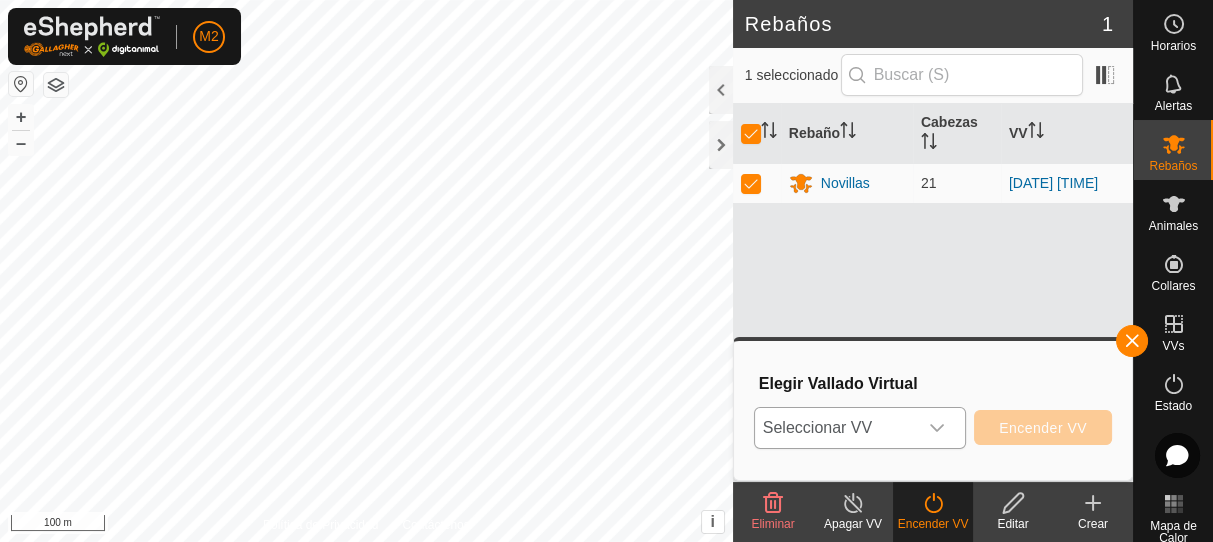 click on "Seleccionar VV" at bounding box center [836, 428] 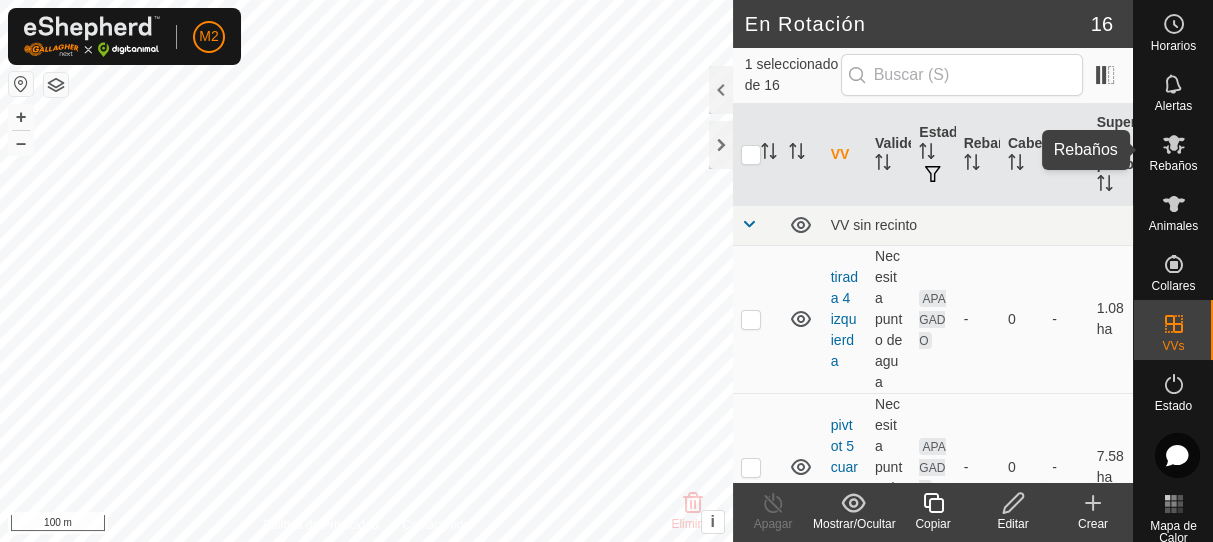 click on "Rebaños" at bounding box center [1173, 166] 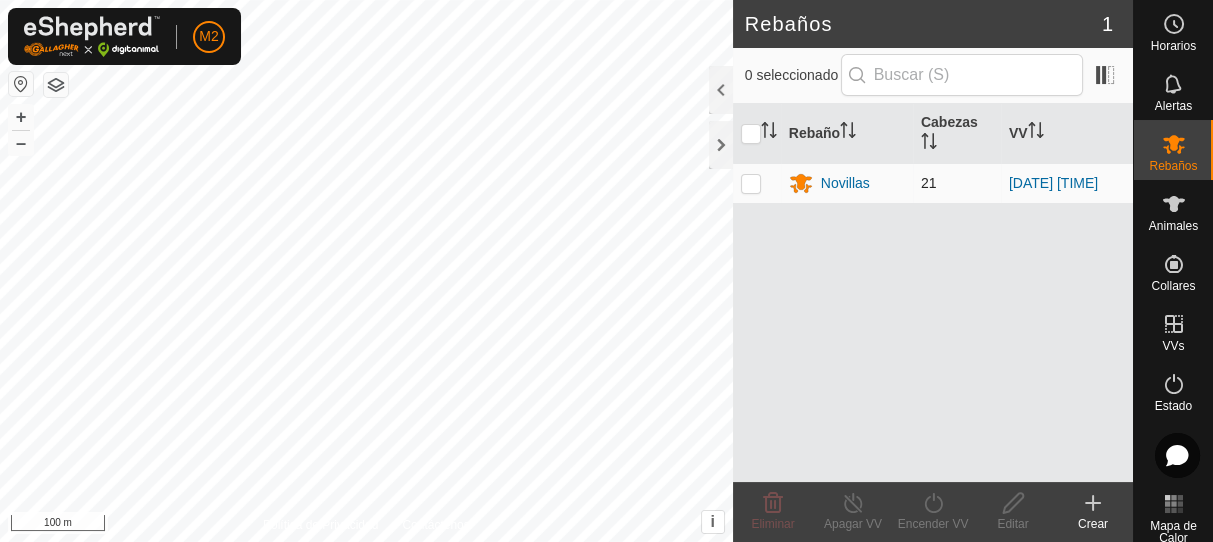 click at bounding box center [751, 183] 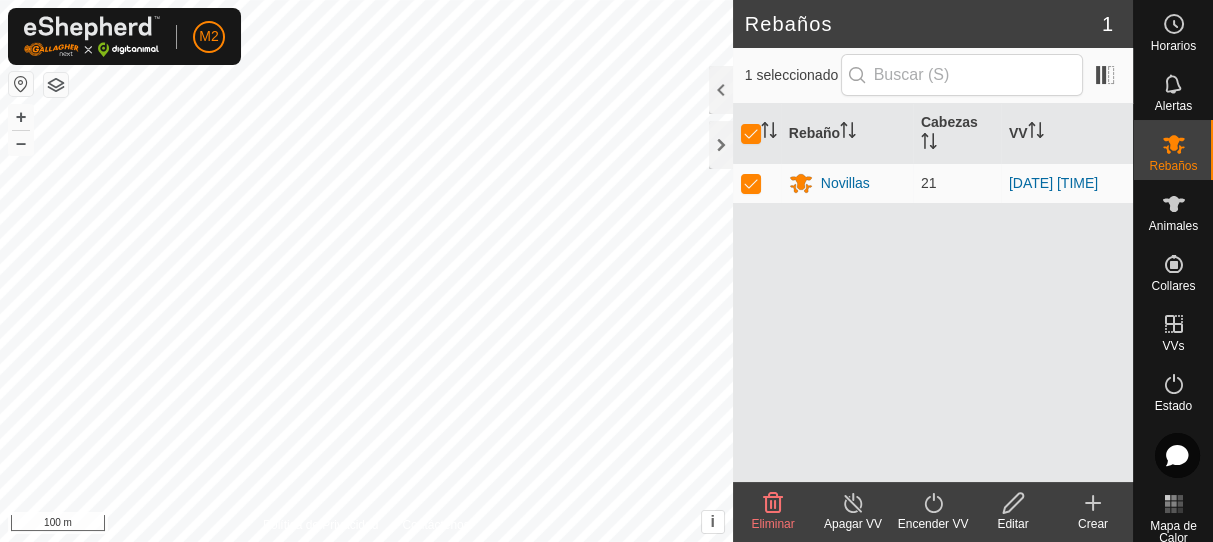 click 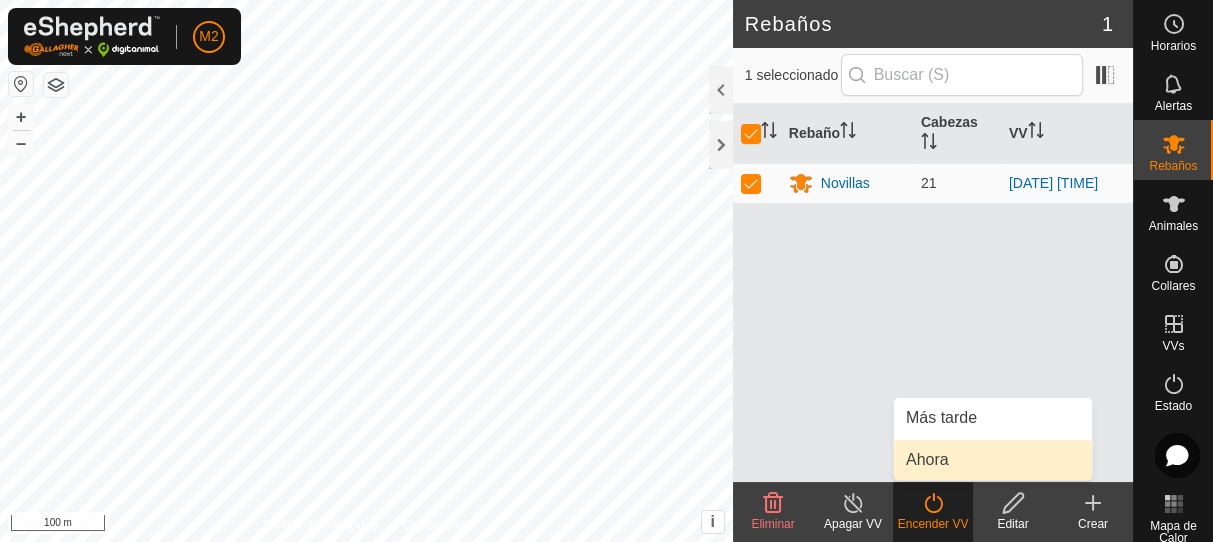 click on "Ahora" at bounding box center [993, 460] 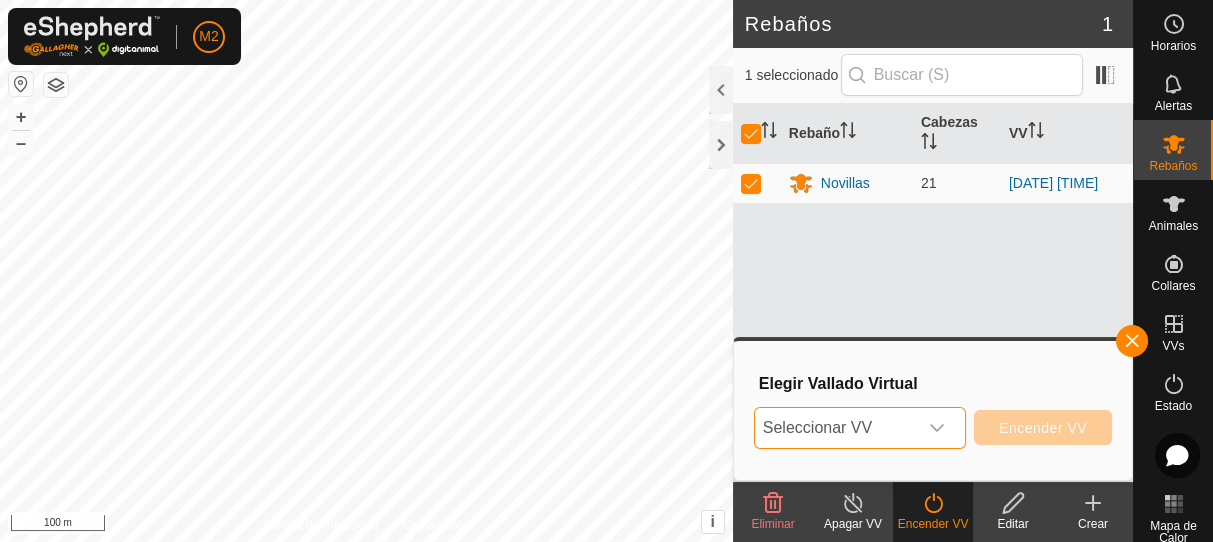 click on "Seleccionar VV" at bounding box center (836, 428) 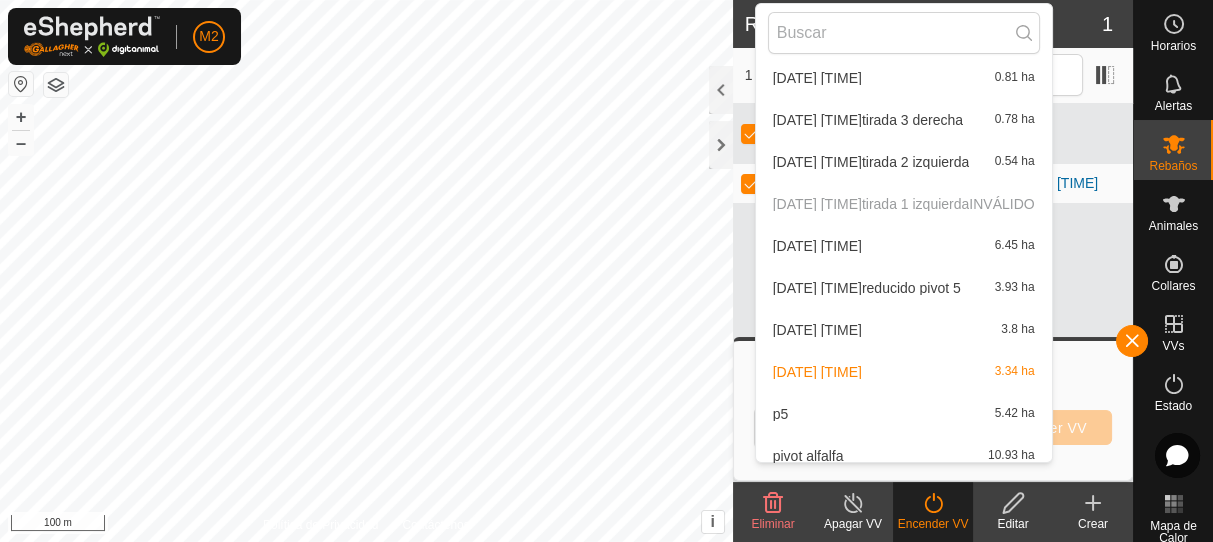 scroll, scrollTop: 224, scrollLeft: 0, axis: vertical 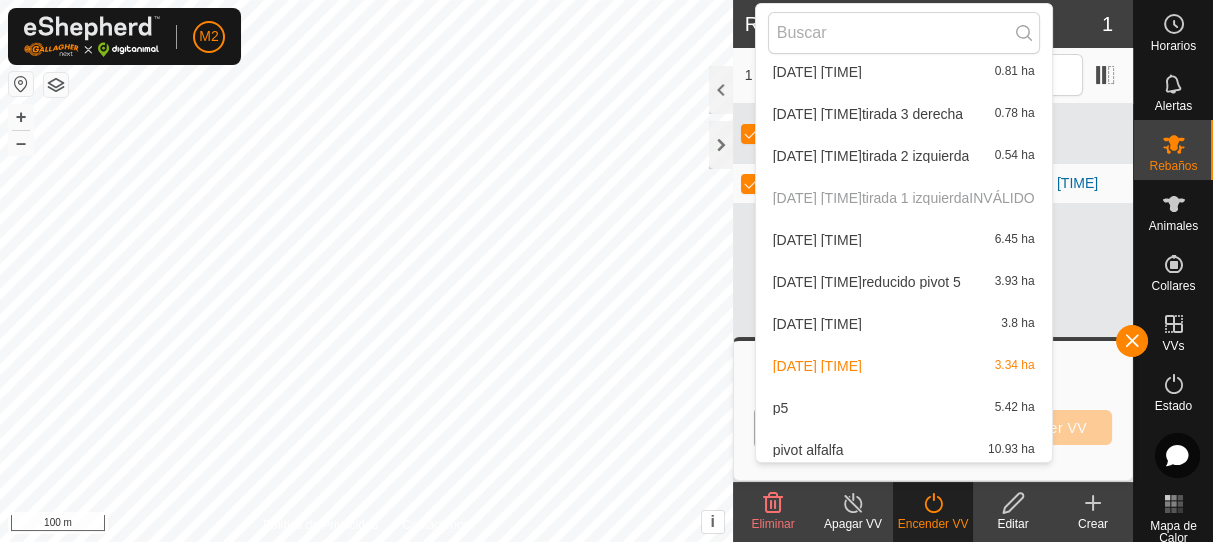 click on "p5  5.42 ha" at bounding box center (904, 408) 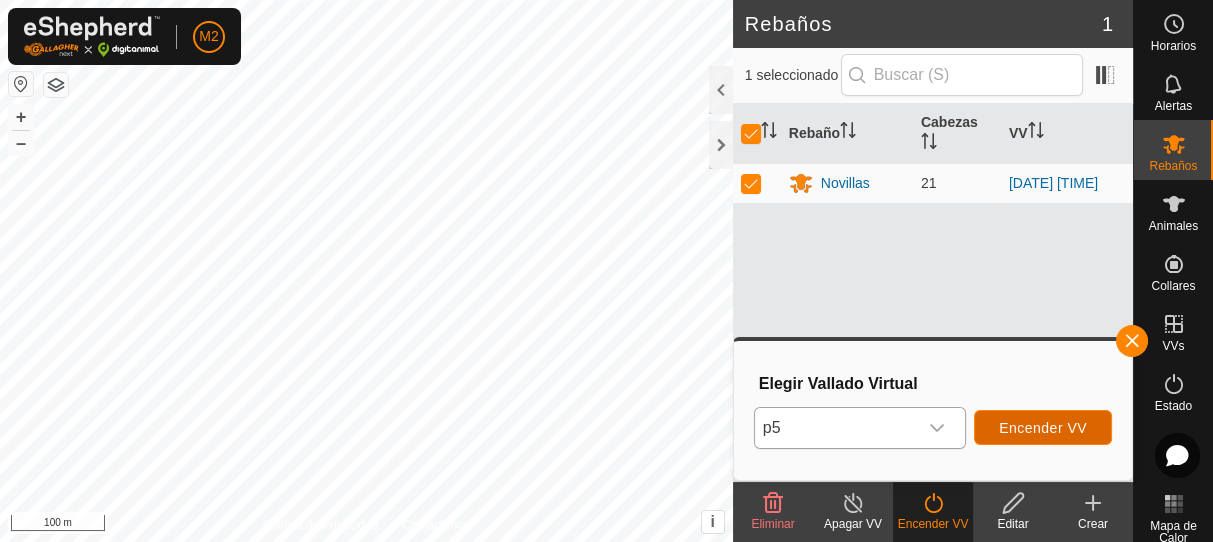 click on "Encender VV" at bounding box center (1043, 428) 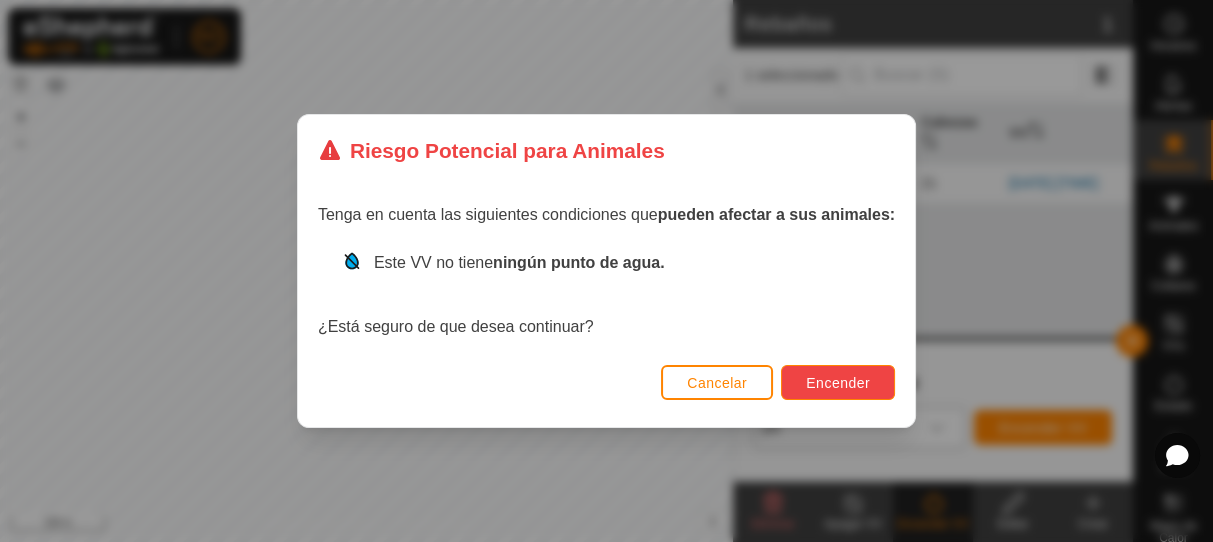 click on "Encender" at bounding box center (838, 382) 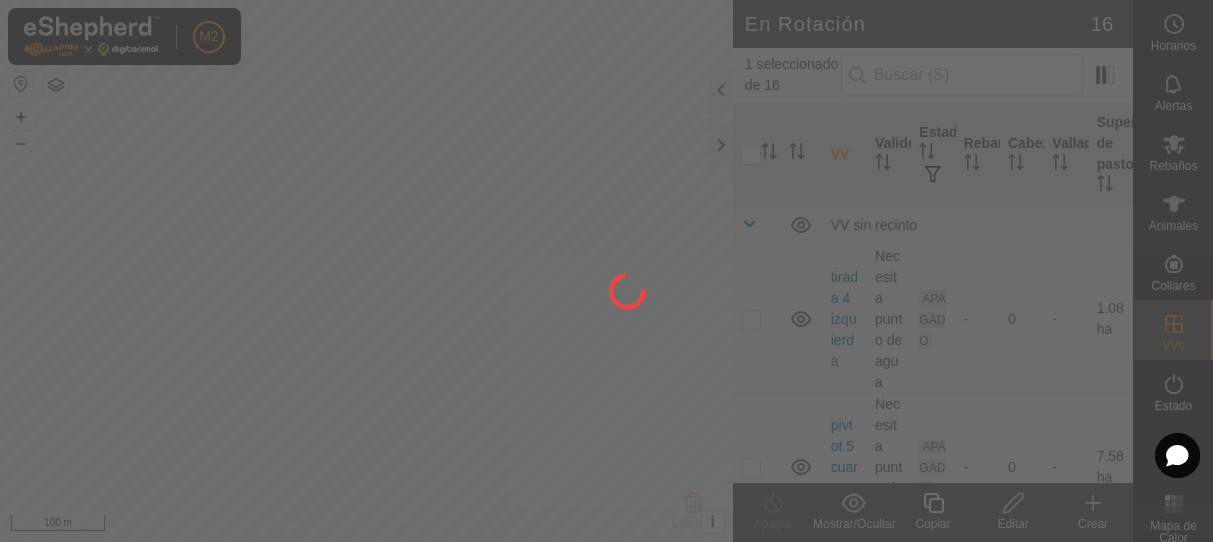 click 